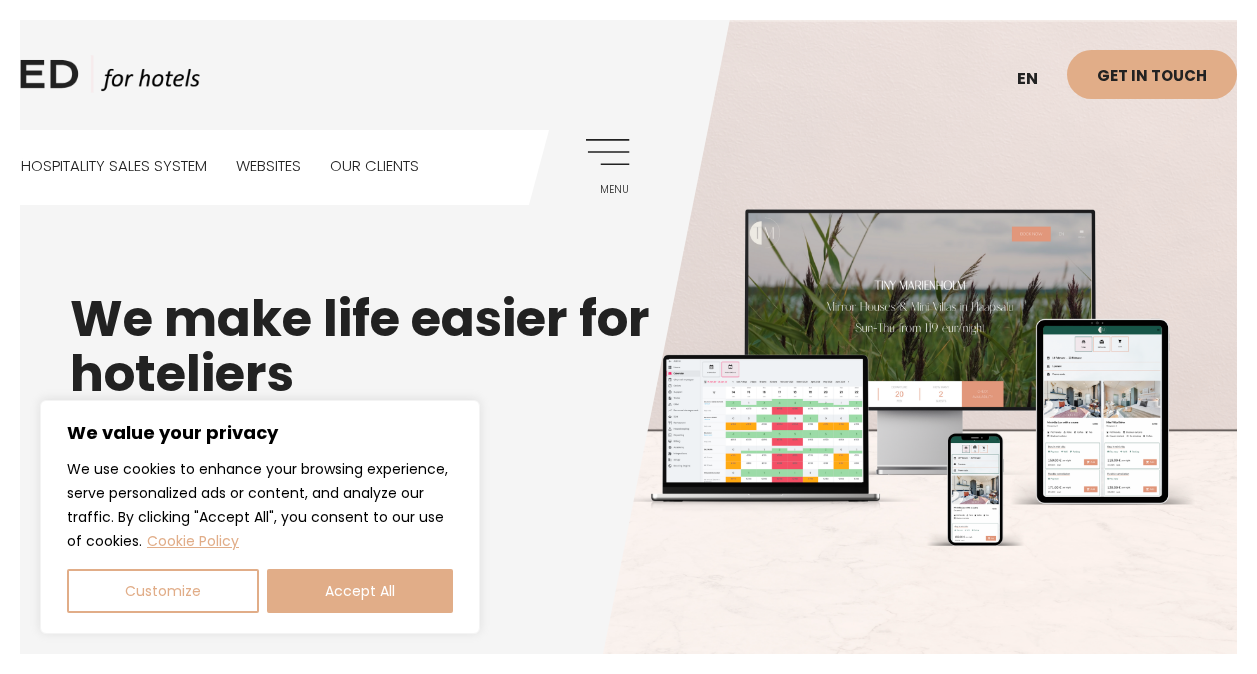 scroll, scrollTop: 0, scrollLeft: 0, axis: both 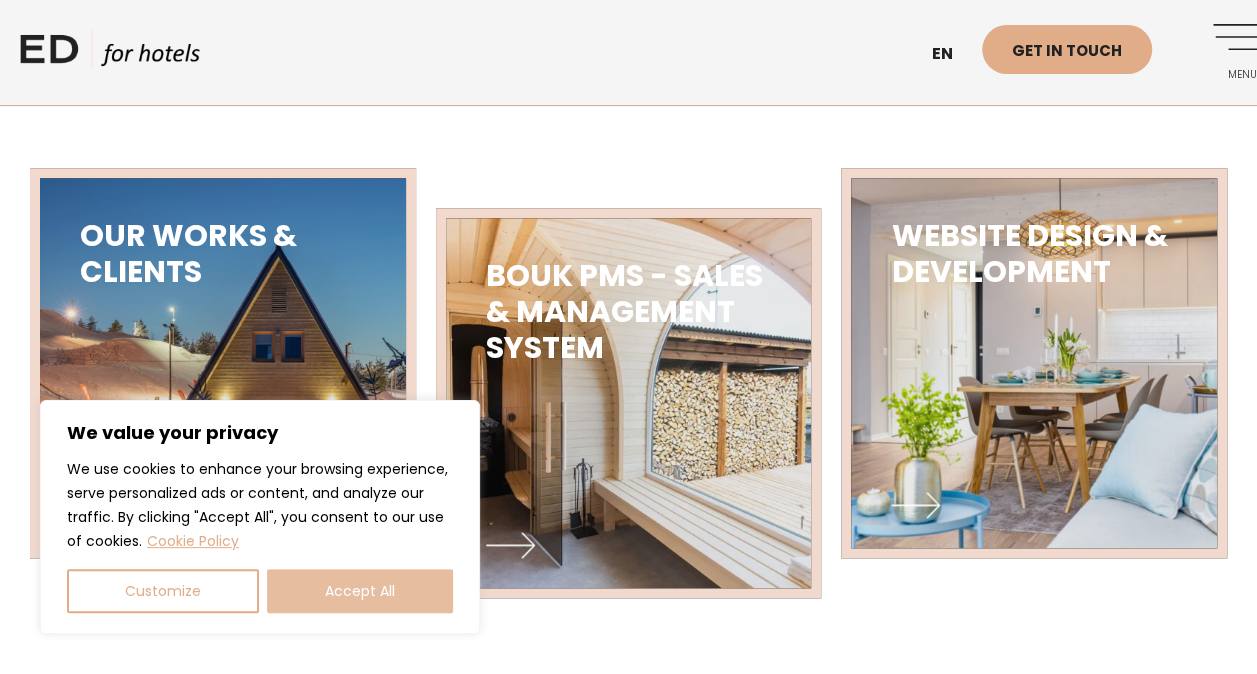 click on "Accept All" at bounding box center [360, 591] 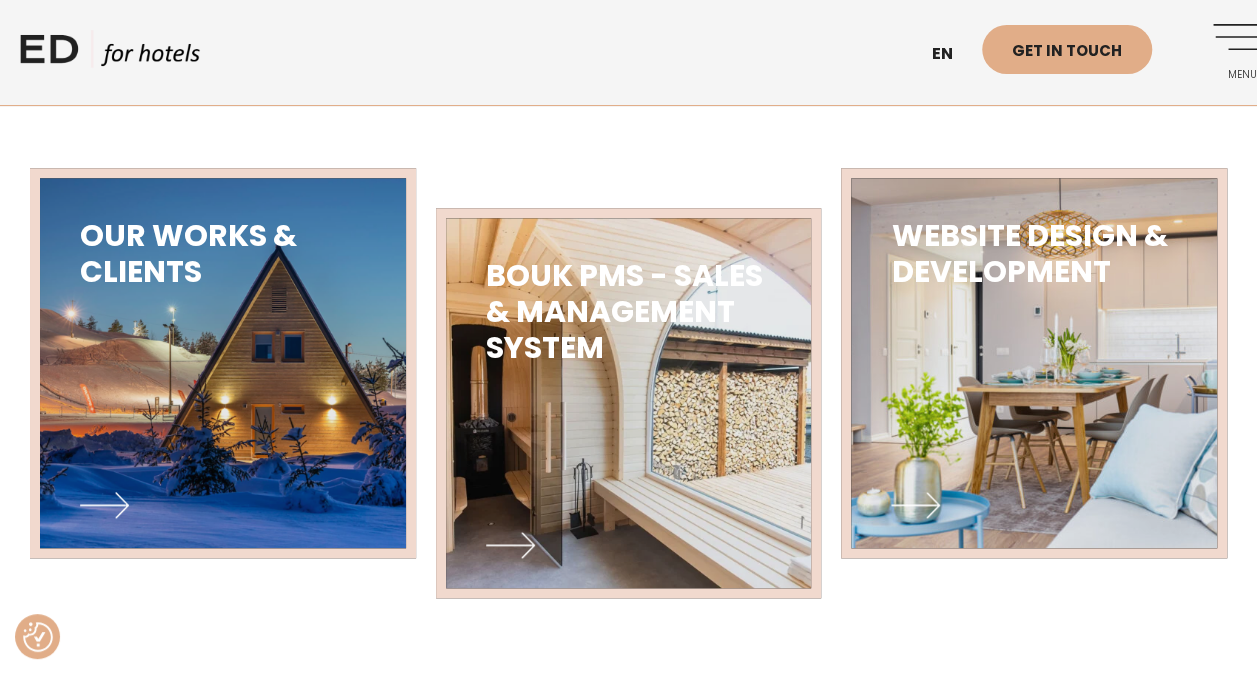 checkbox on "true" 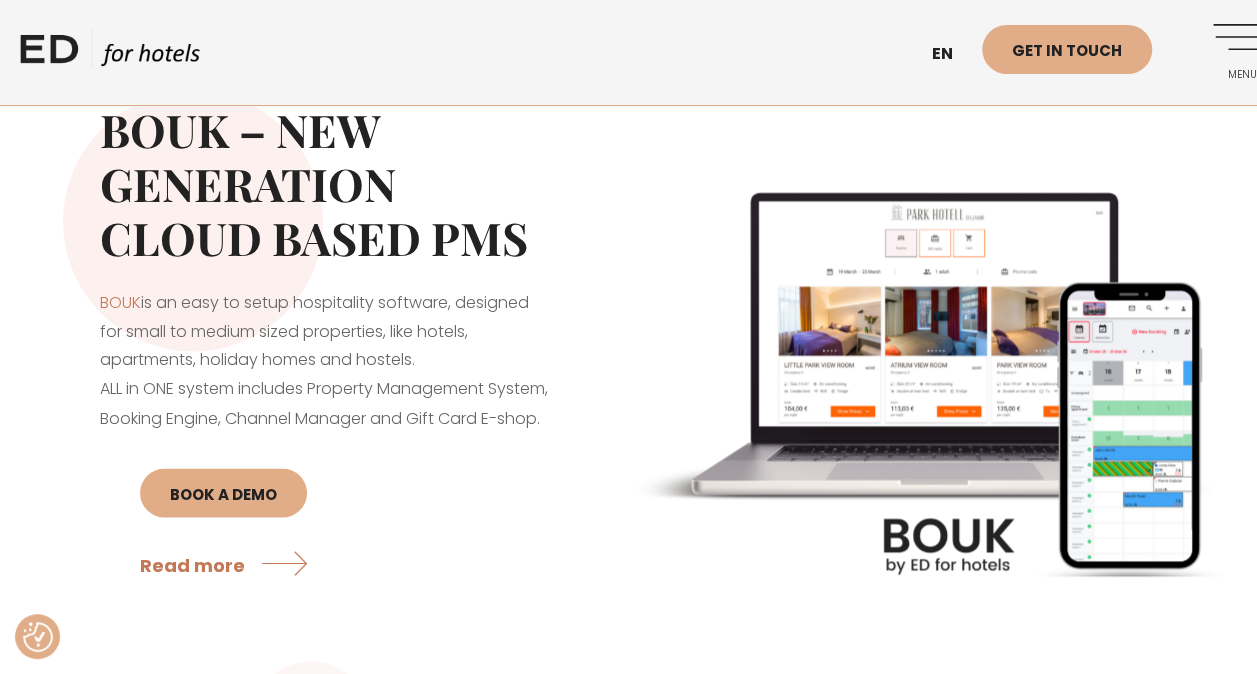 scroll, scrollTop: 1477, scrollLeft: 0, axis: vertical 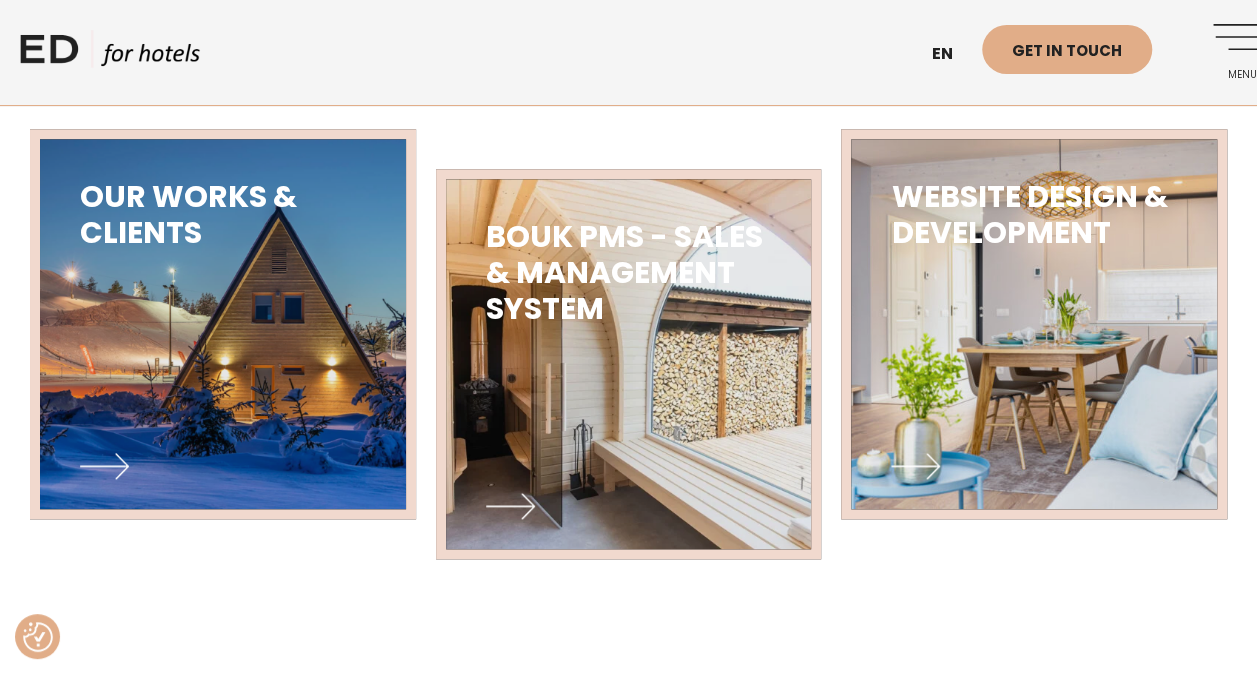 click on "Menu" at bounding box center (1229, 51) 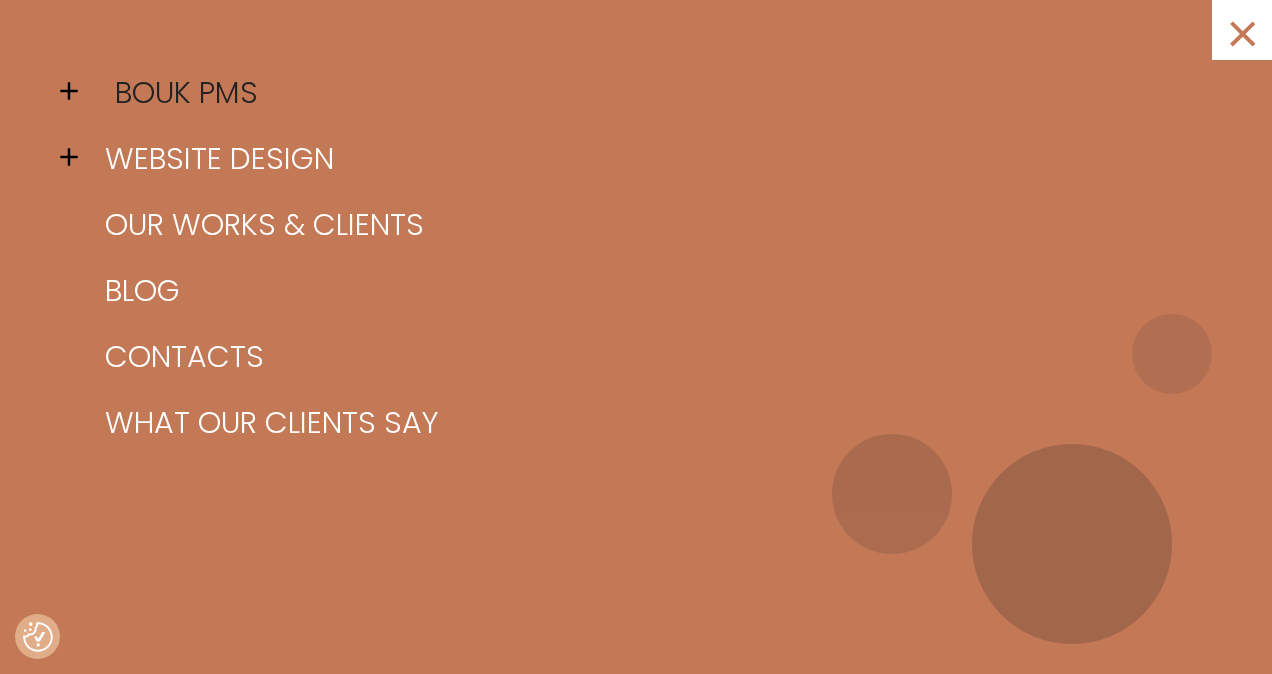 click on "BOUK PMS" at bounding box center (661, 93) 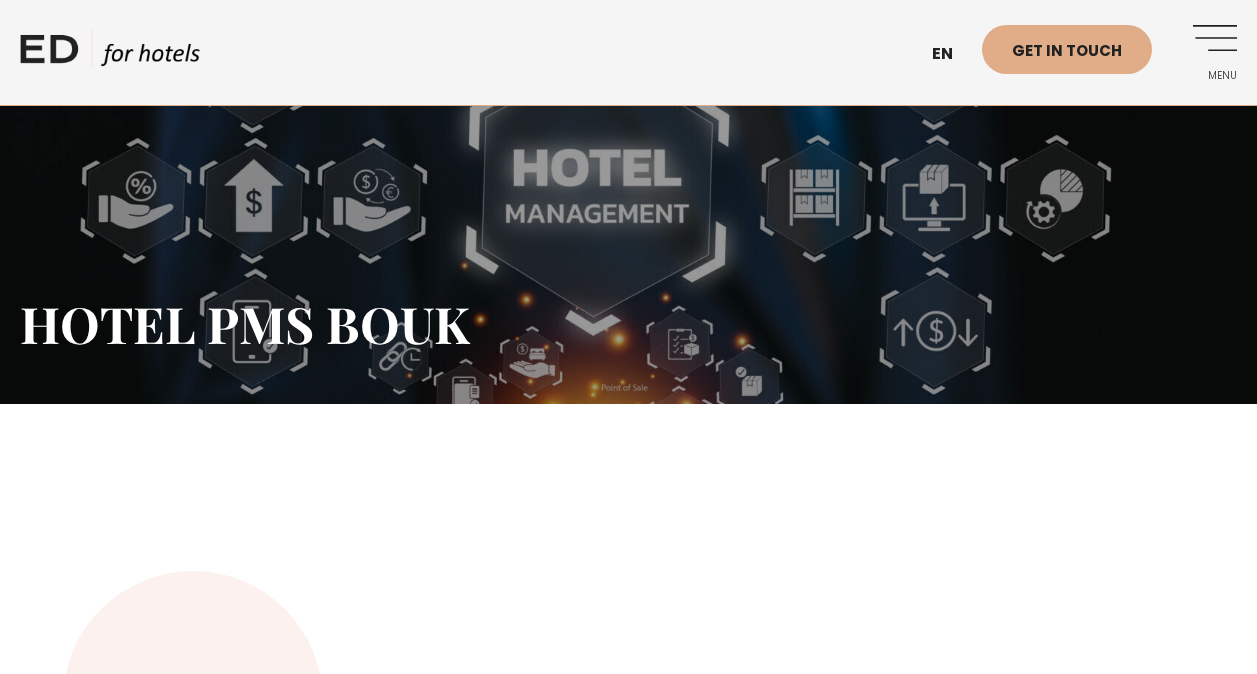 scroll, scrollTop: 0, scrollLeft: 0, axis: both 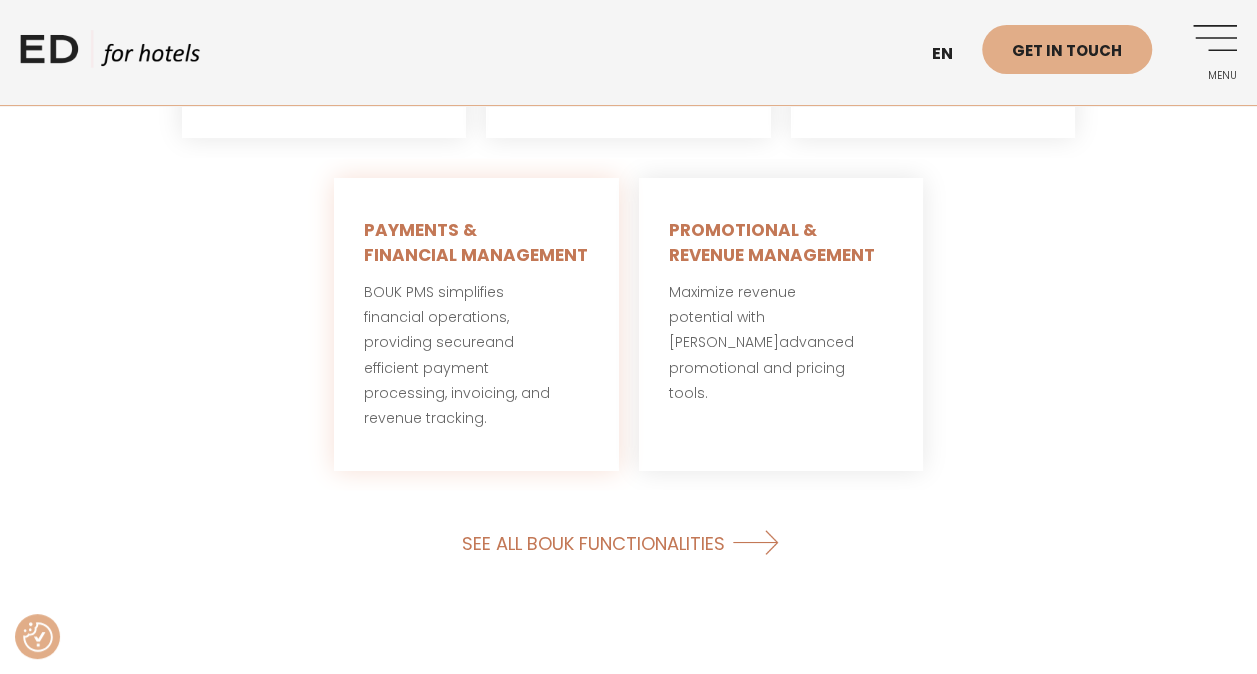 click on "PAYMENTS &
FINANCIAL MANAGEMENT" at bounding box center (476, 243) 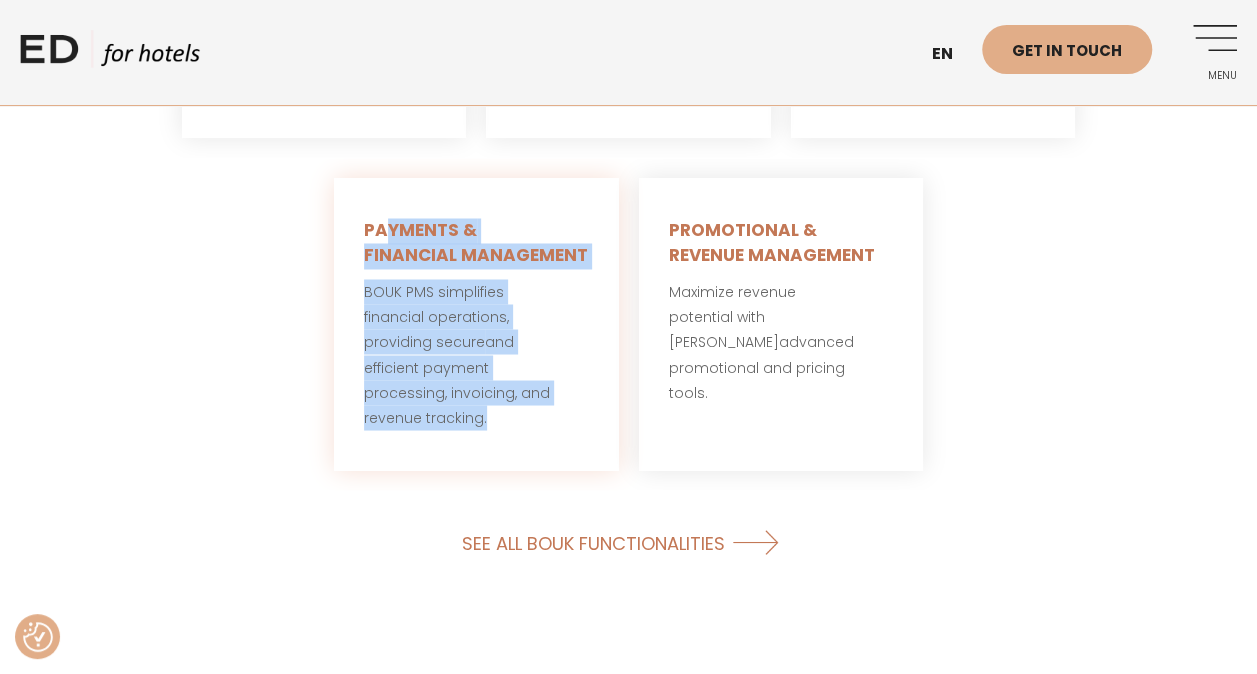 drag, startPoint x: 384, startPoint y: 206, endPoint x: 530, endPoint y: 412, distance: 252.49158 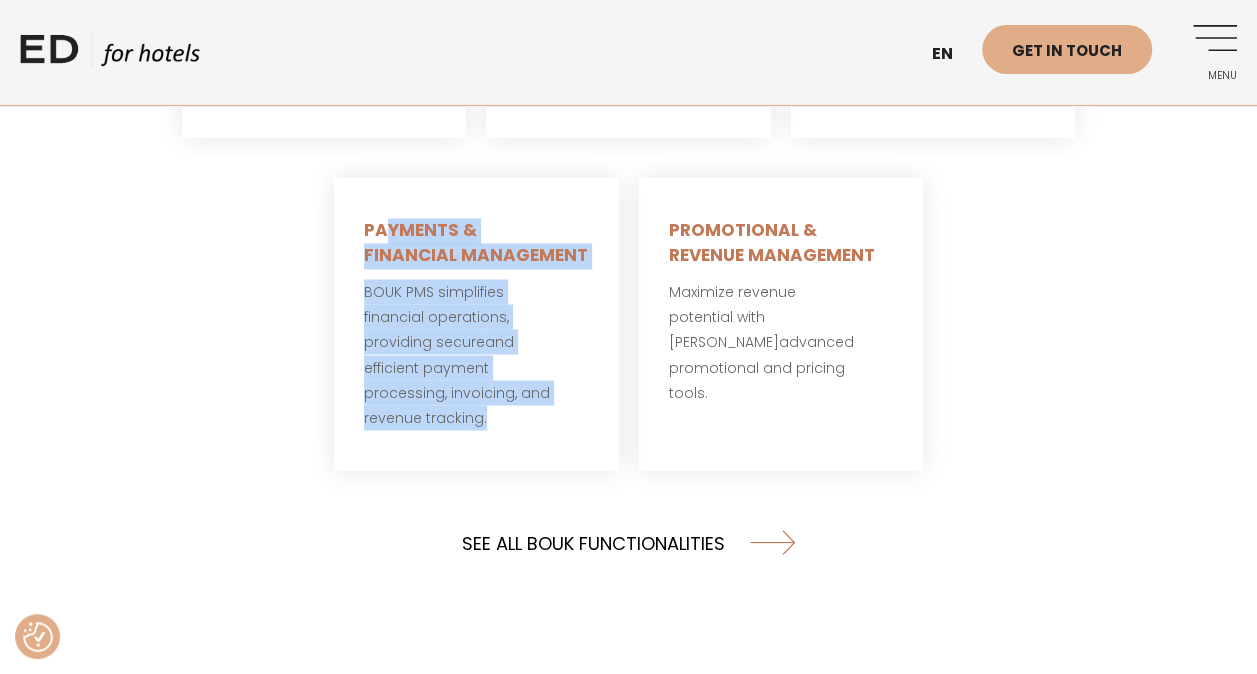 click on "SEE ALL BOUK FUNCTIONALITIES" at bounding box center (628, 541) 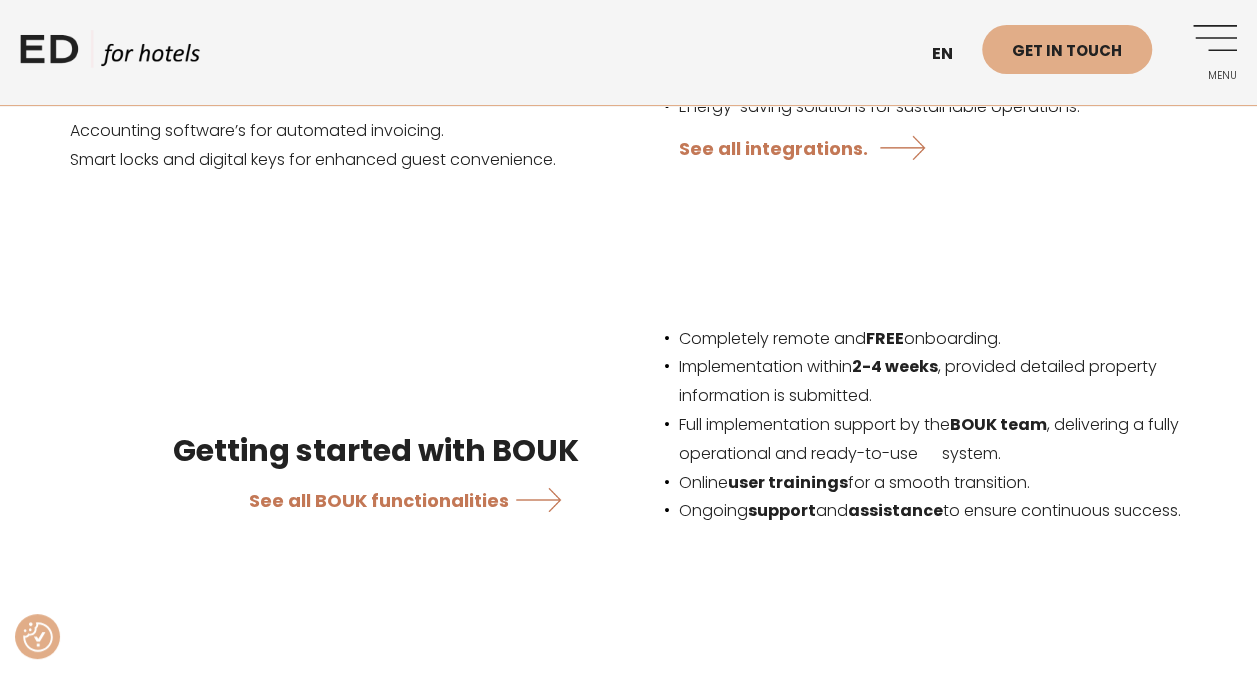 scroll, scrollTop: 2937, scrollLeft: 0, axis: vertical 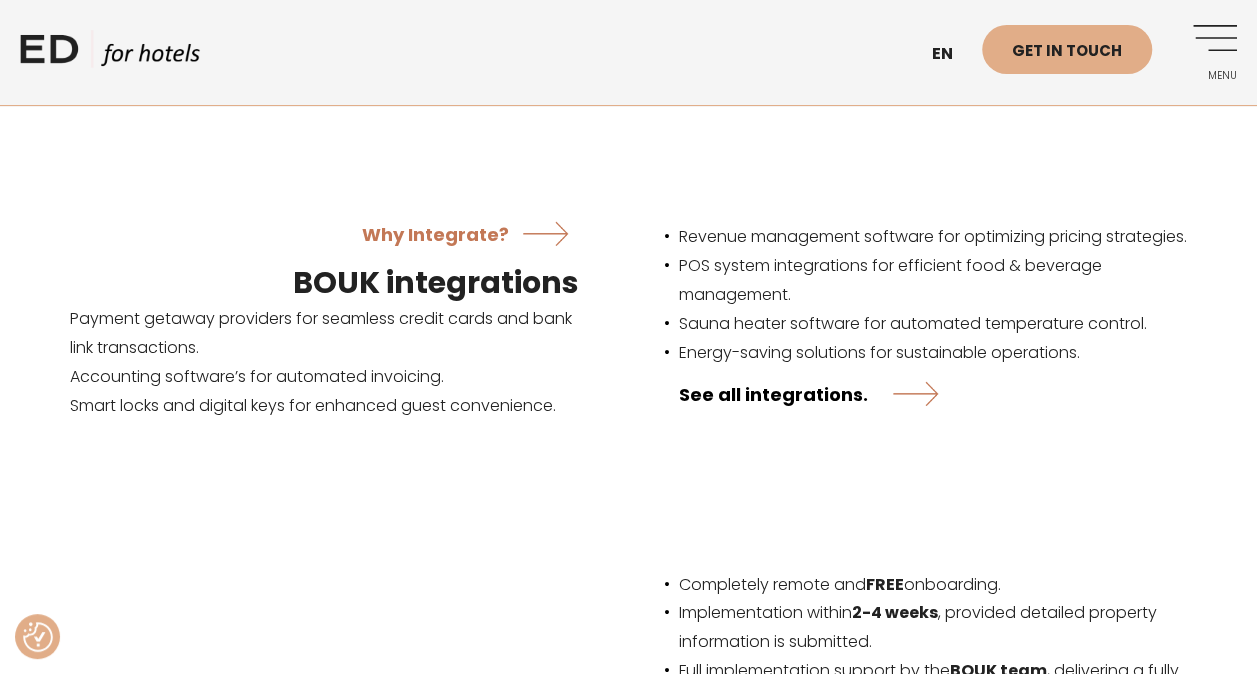 click on "See all integrations." at bounding box center [808, 393] 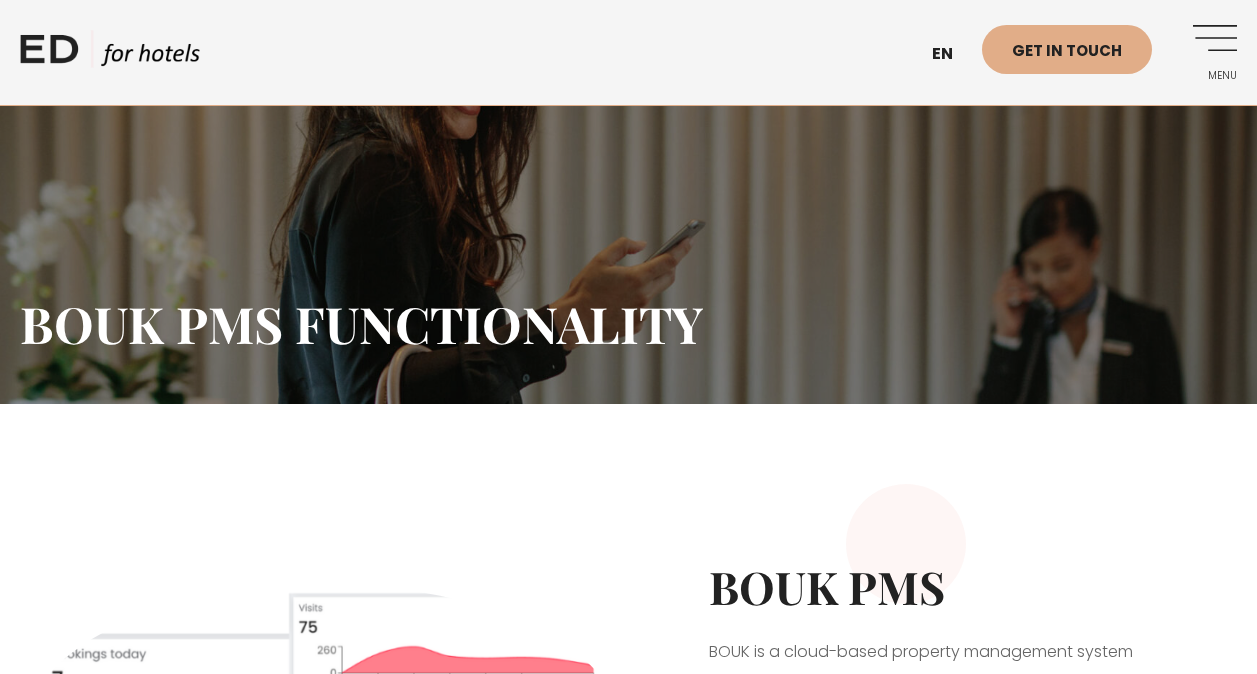 scroll, scrollTop: 0, scrollLeft: 0, axis: both 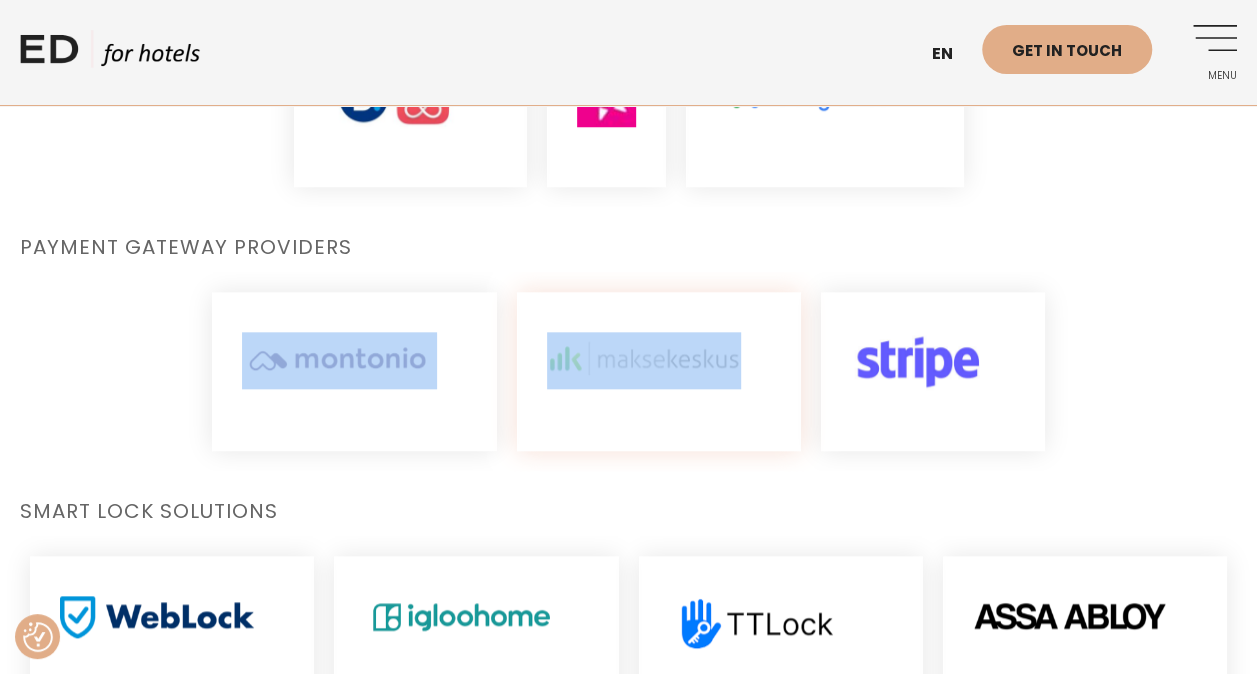 drag, startPoint x: 511, startPoint y: 280, endPoint x: 772, endPoint y: 406, distance: 289.82236 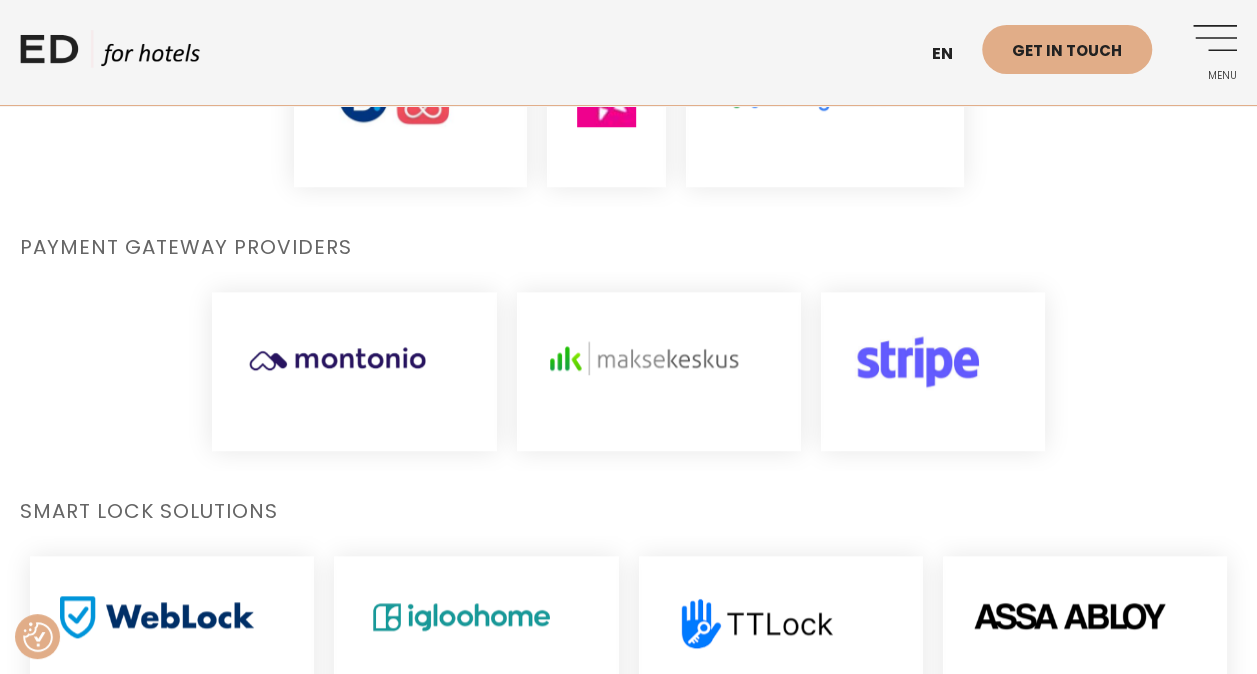 drag, startPoint x: 772, startPoint y: 406, endPoint x: 733, endPoint y: 492, distance: 94.42987 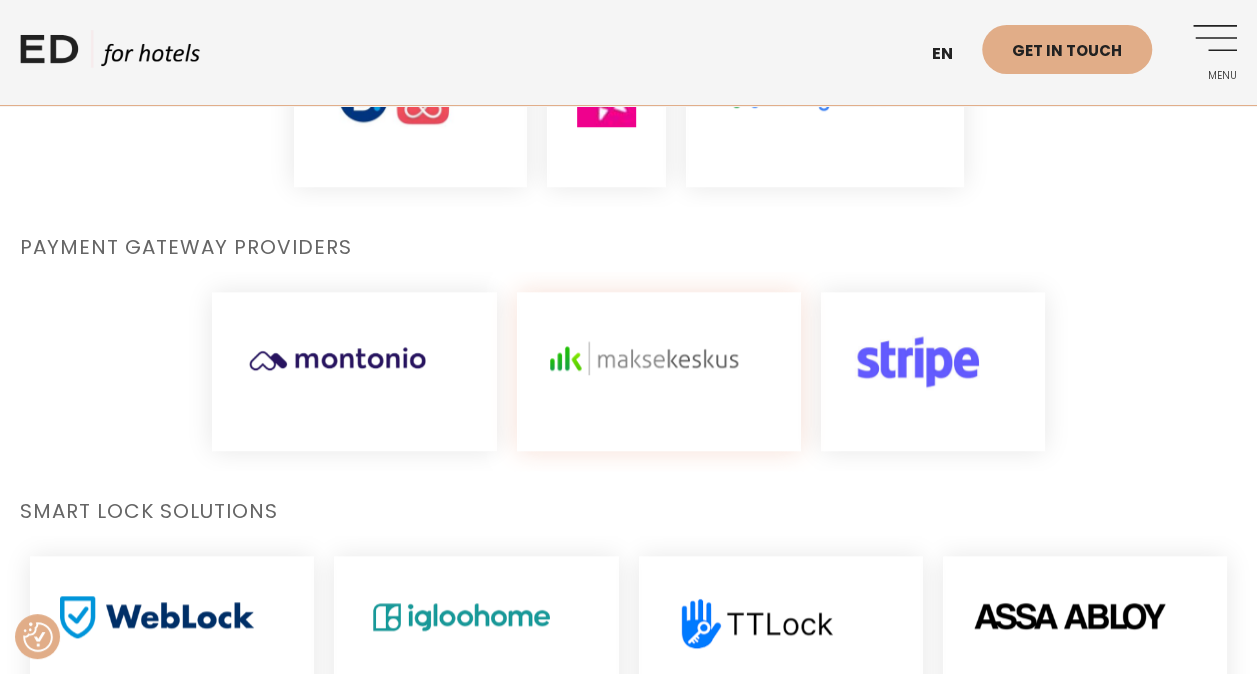 drag, startPoint x: 525, startPoint y: 338, endPoint x: 740, endPoint y: 372, distance: 217.67177 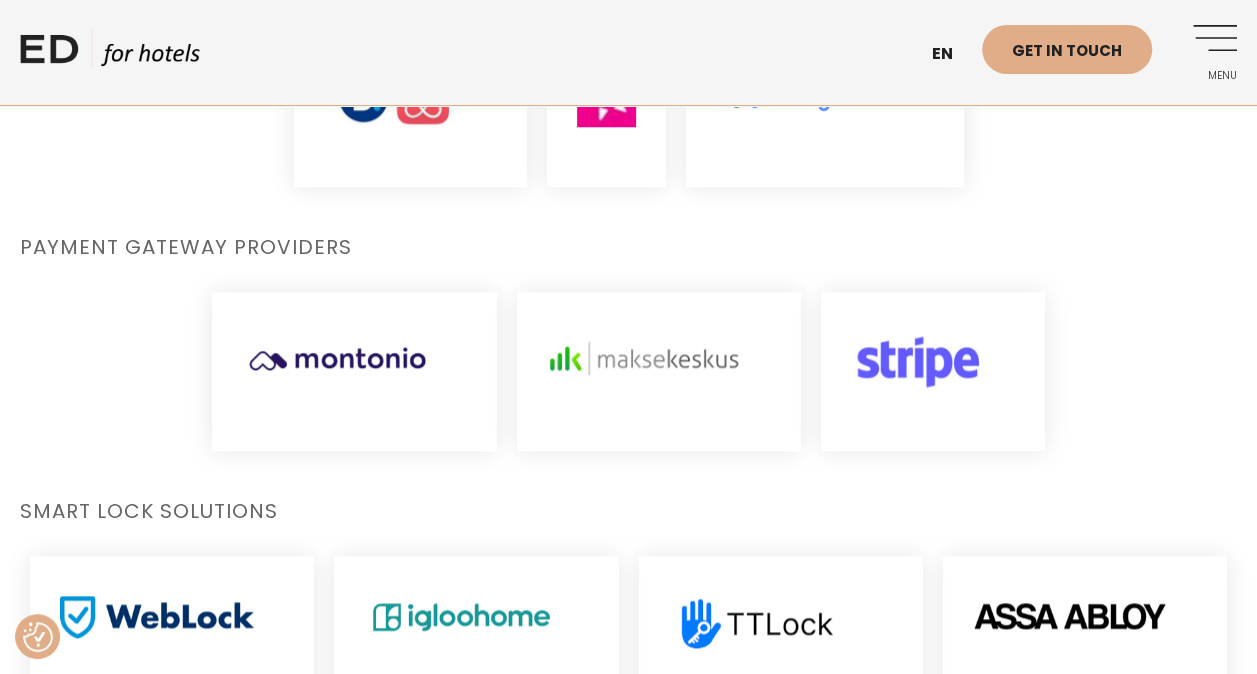scroll, scrollTop: 822, scrollLeft: 0, axis: vertical 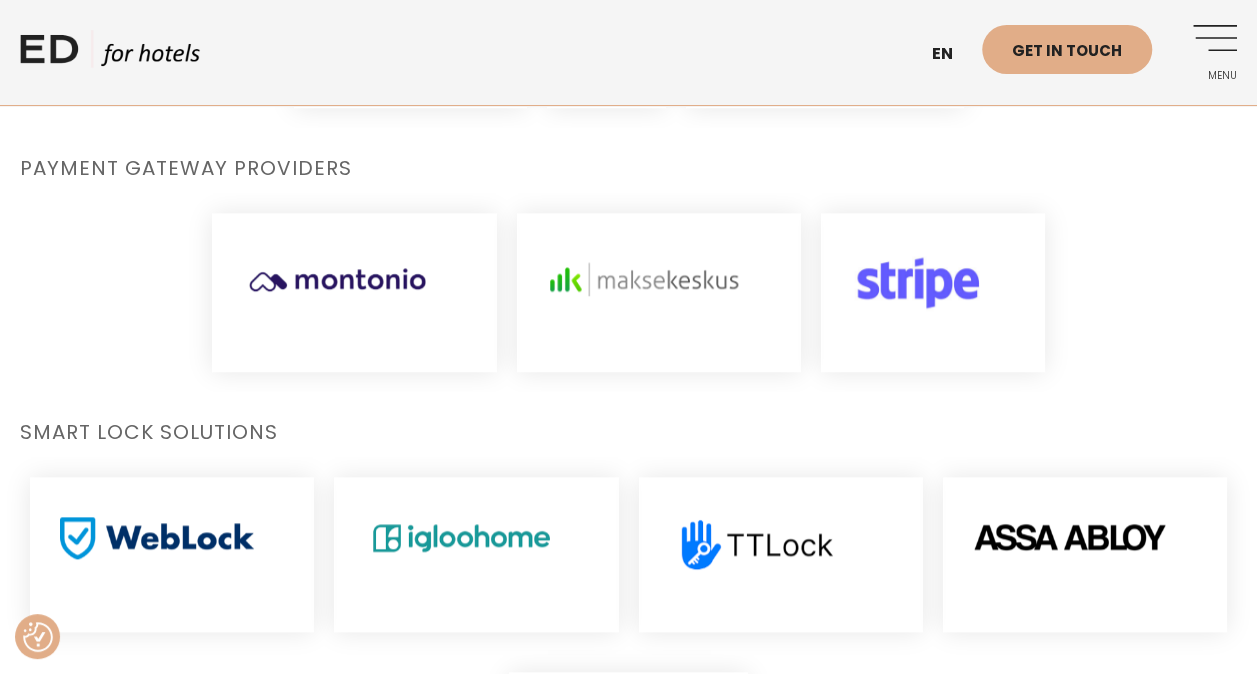 click on "Payment Gateway providers" at bounding box center (628, 168) 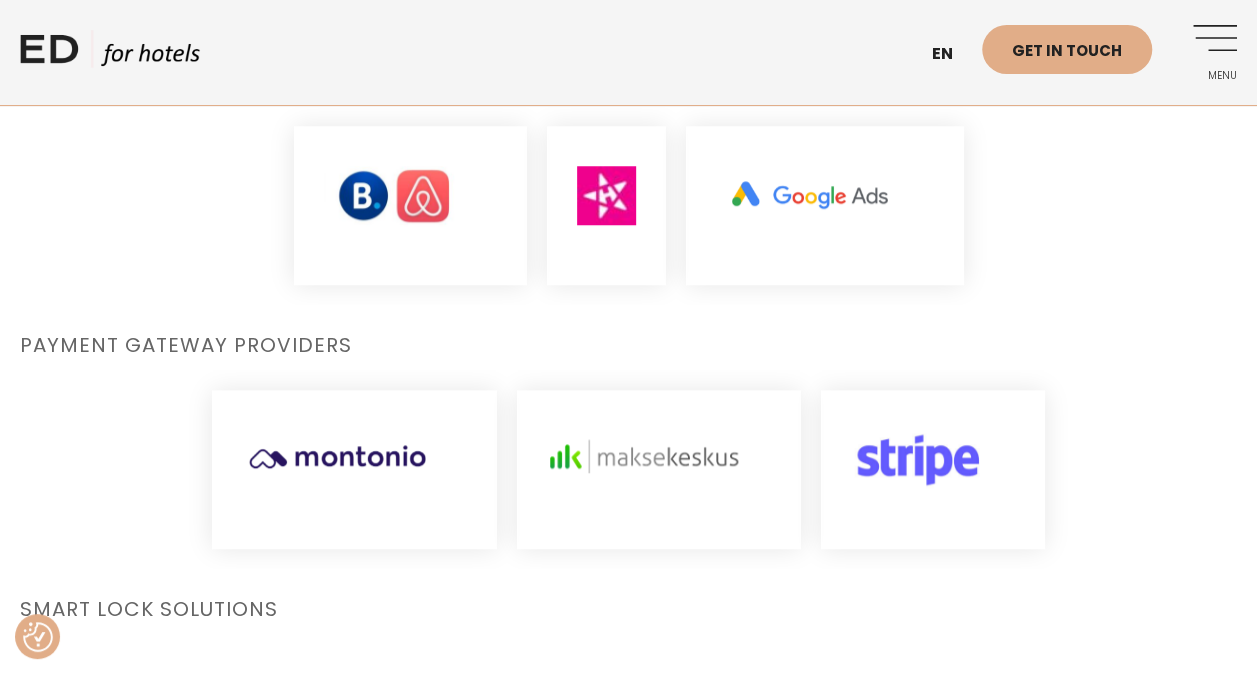 scroll, scrollTop: 765, scrollLeft: 0, axis: vertical 